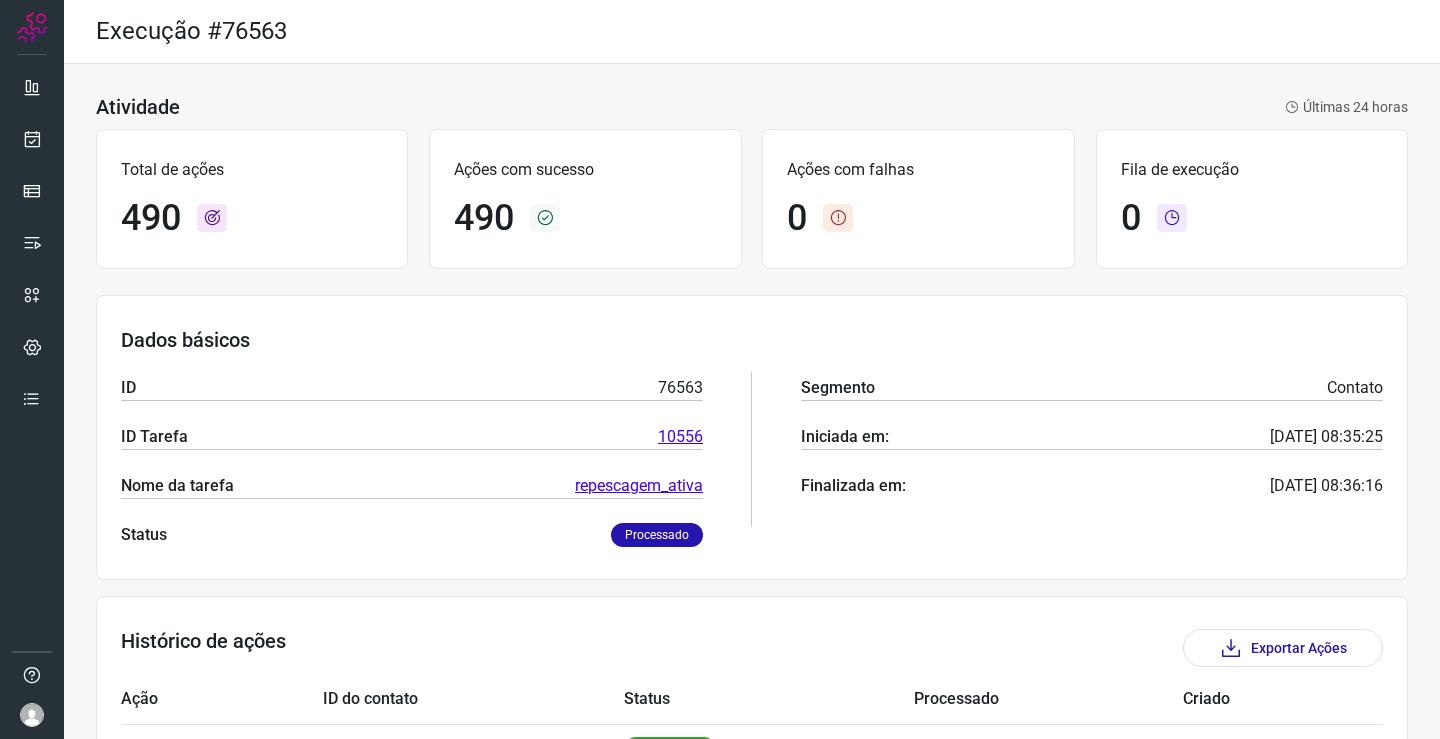scroll, scrollTop: 0, scrollLeft: 0, axis: both 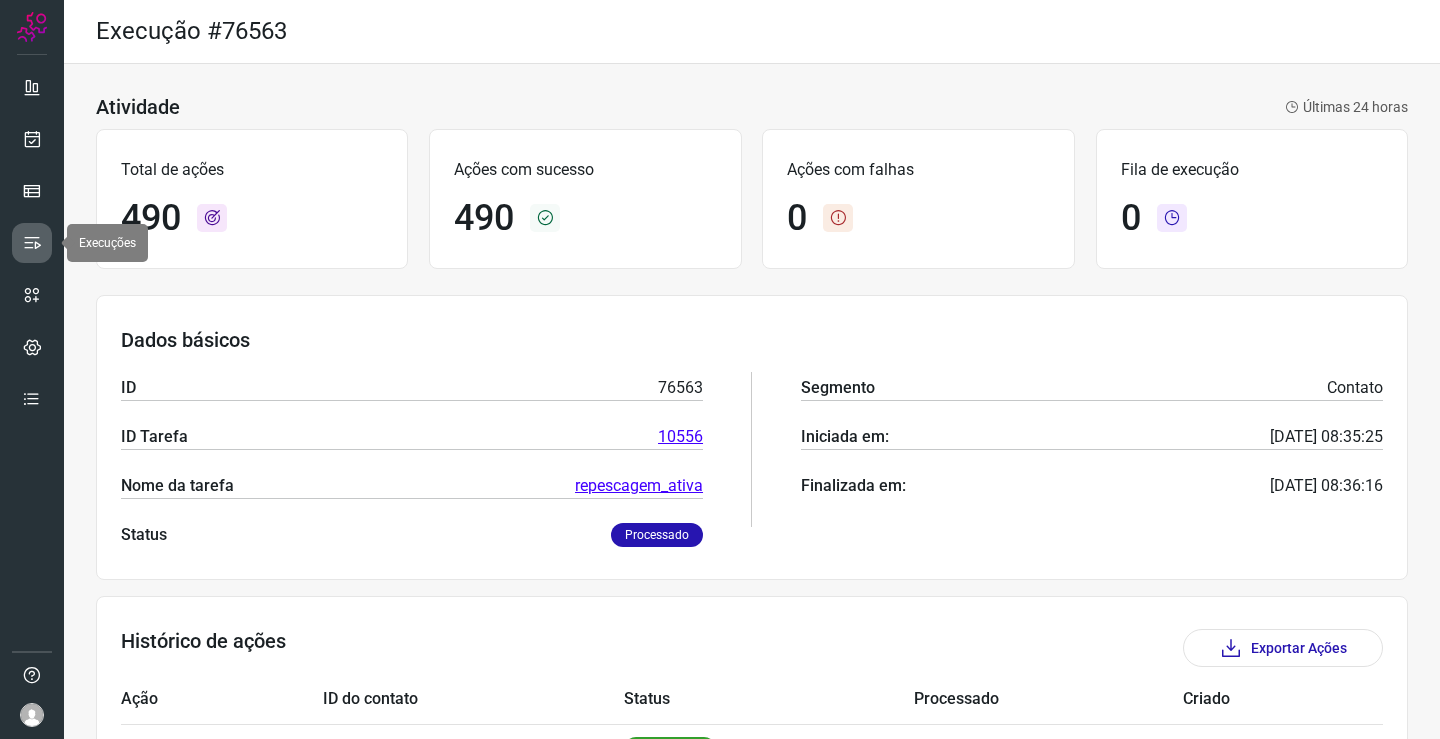click at bounding box center [32, 243] 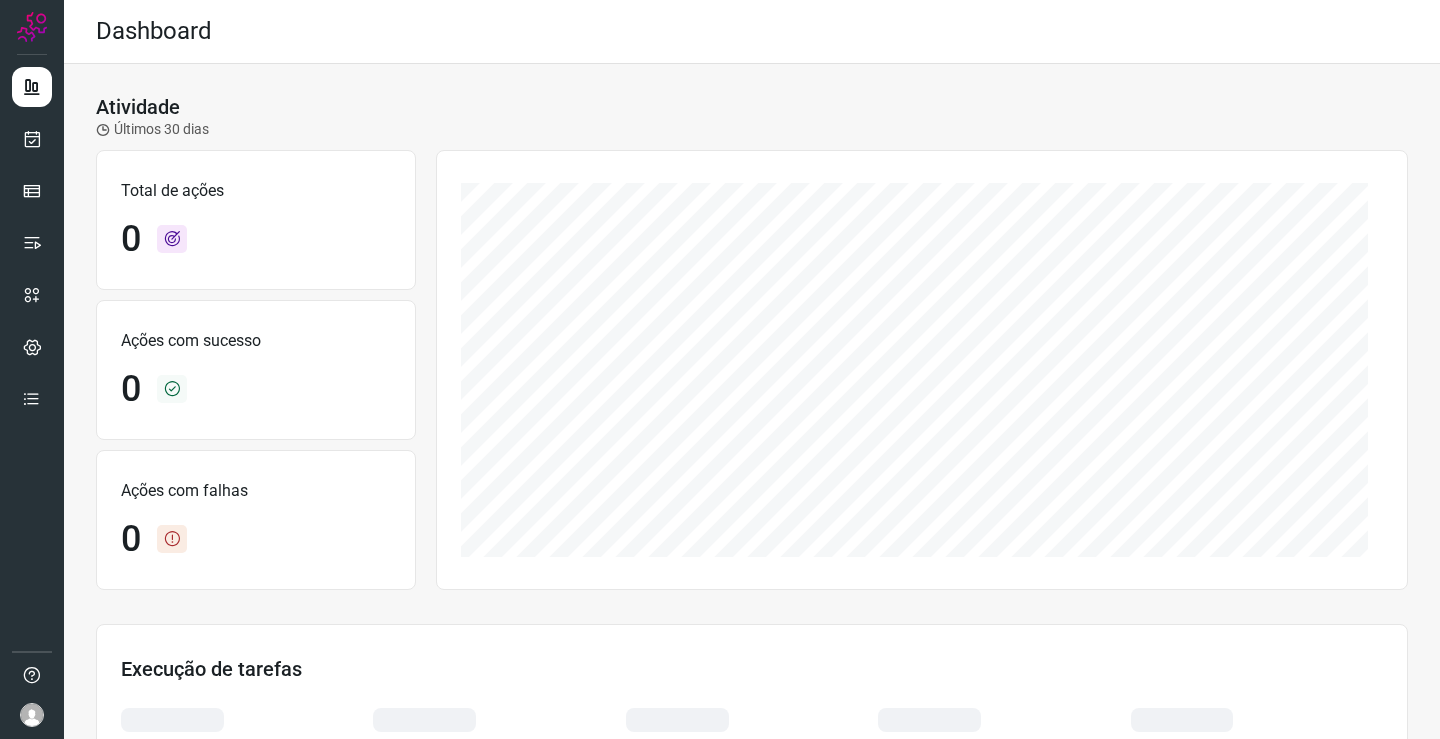 scroll, scrollTop: 0, scrollLeft: 0, axis: both 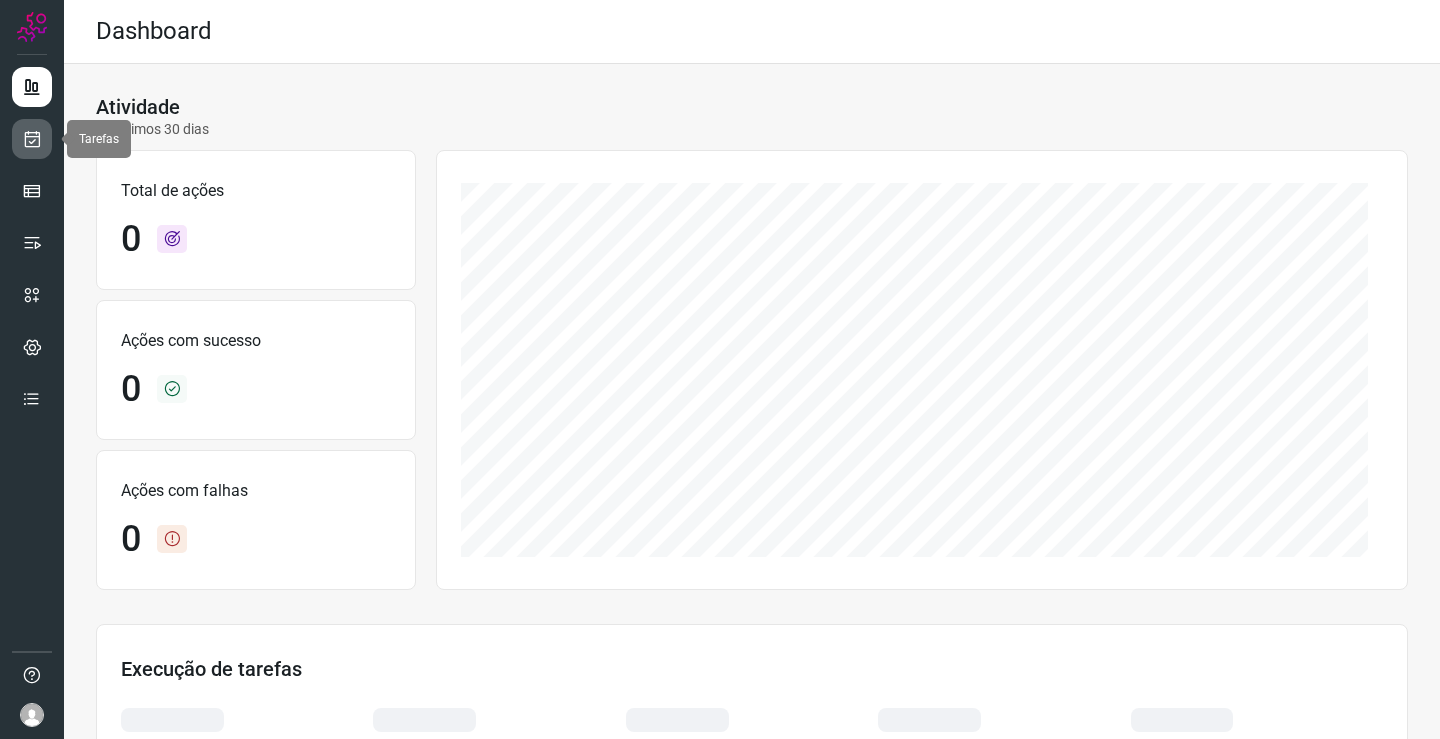 click at bounding box center [32, 139] 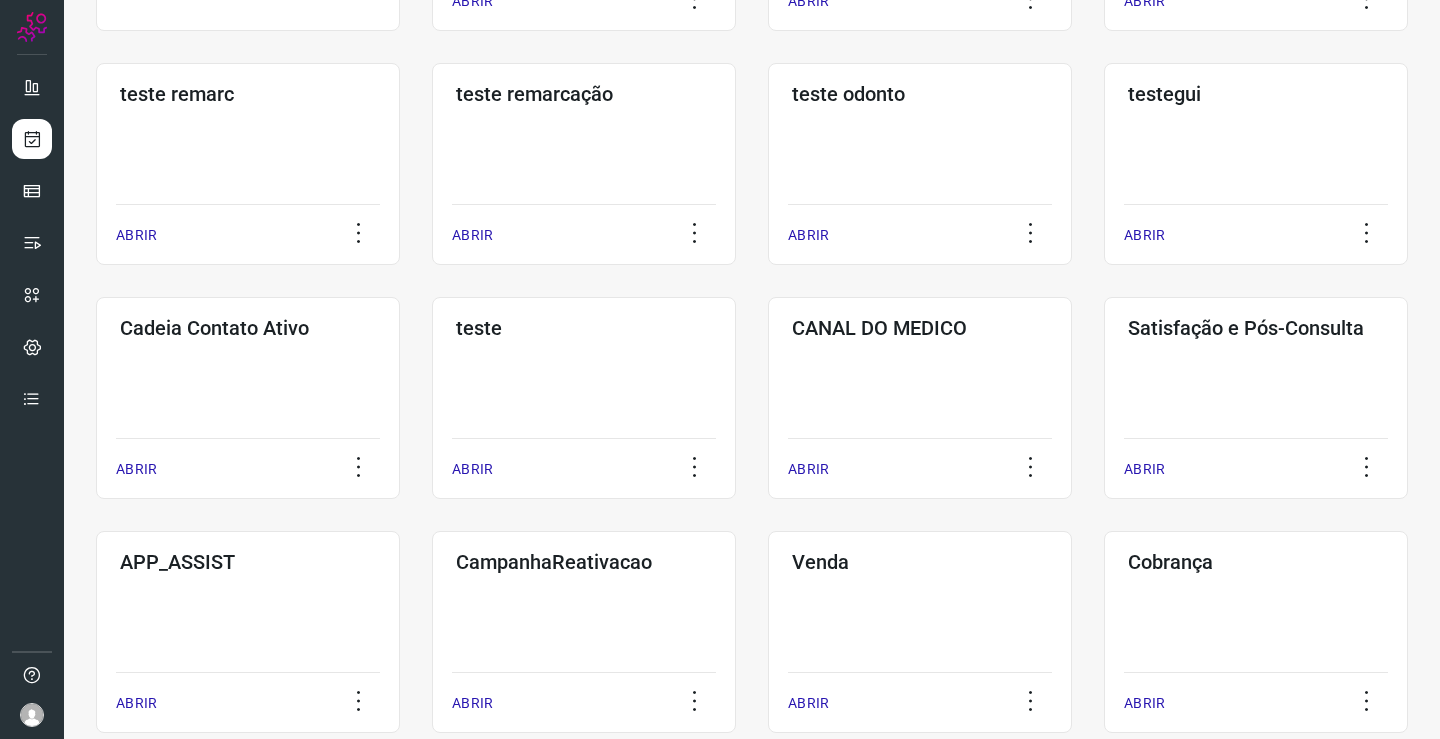 scroll, scrollTop: 374, scrollLeft: 0, axis: vertical 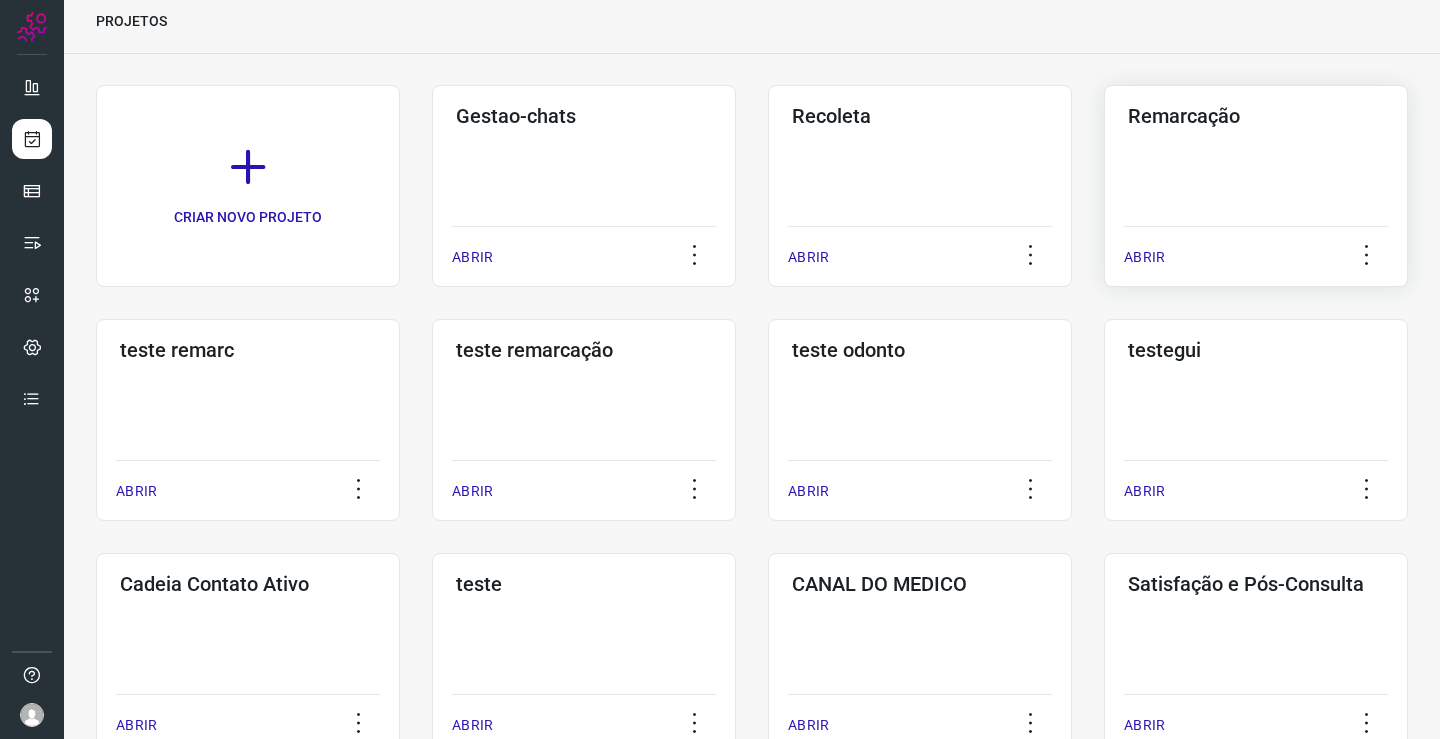 click on "Remarcação  ABRIR" 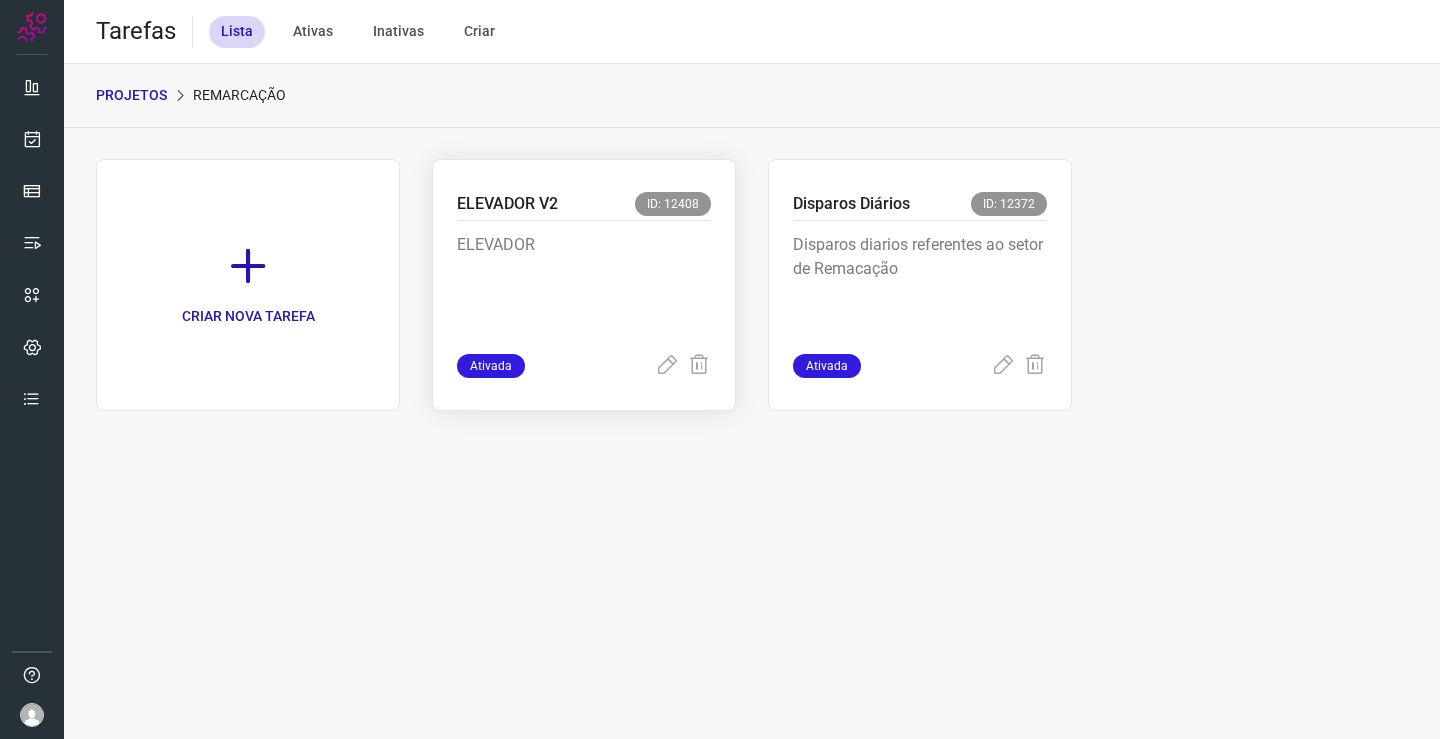 scroll, scrollTop: 0, scrollLeft: 0, axis: both 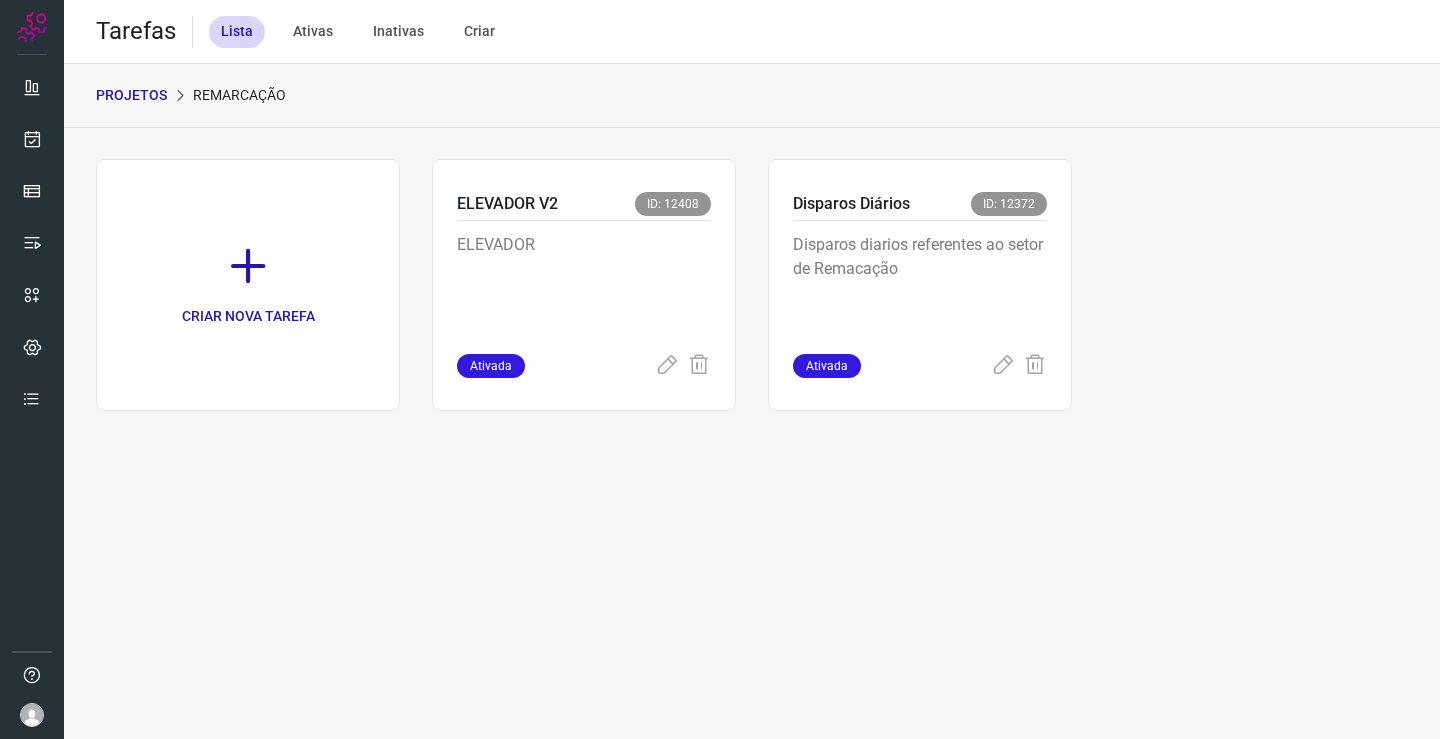 click on "PROJETOS" at bounding box center [131, 95] 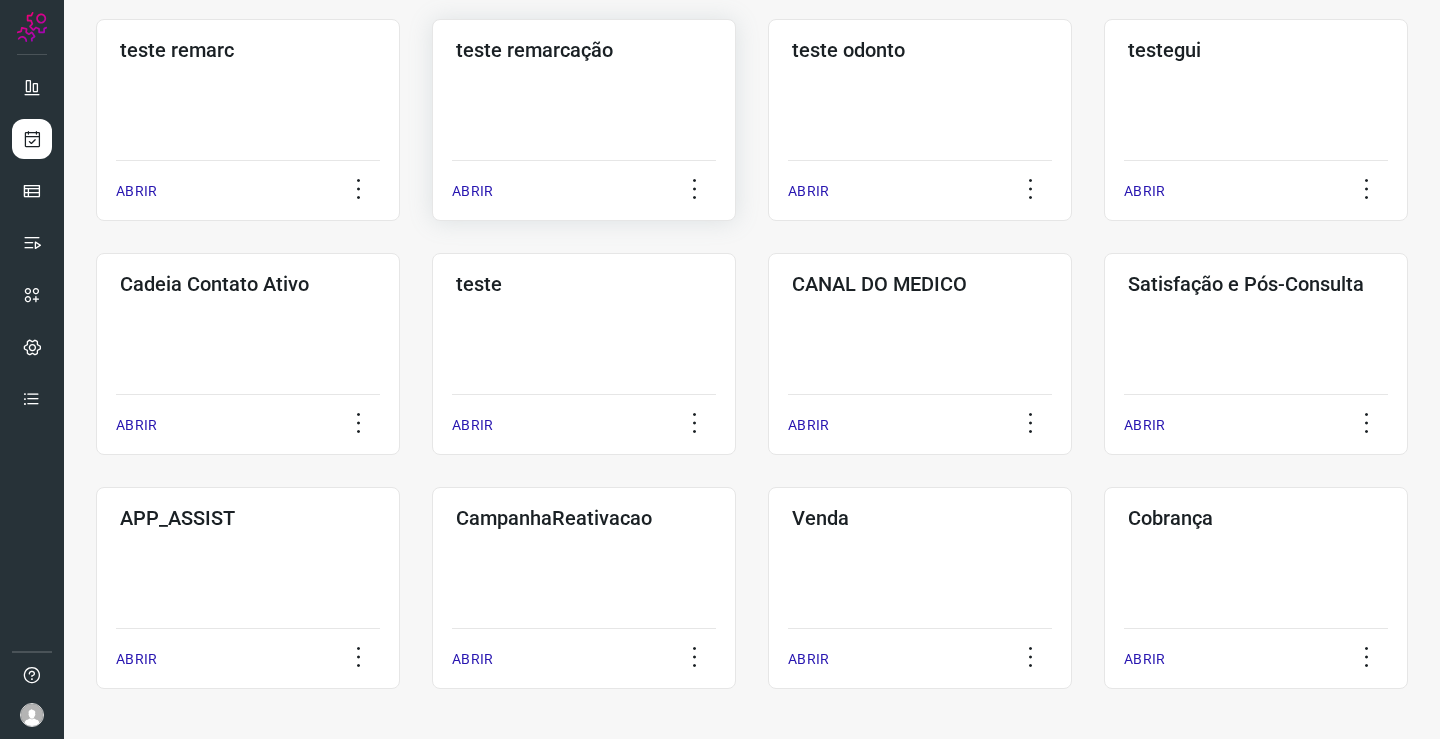 scroll, scrollTop: 74, scrollLeft: 0, axis: vertical 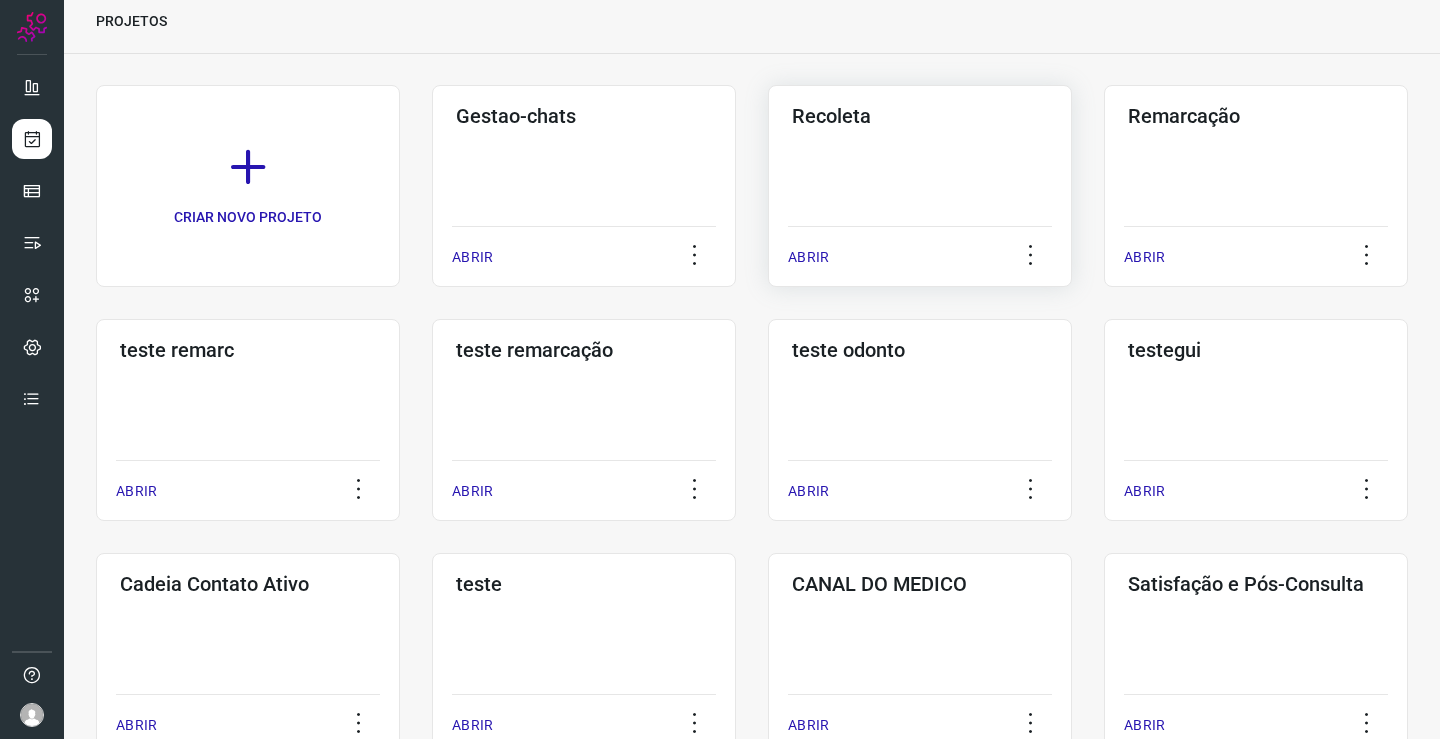 click on "Recoleta  ABRIR" 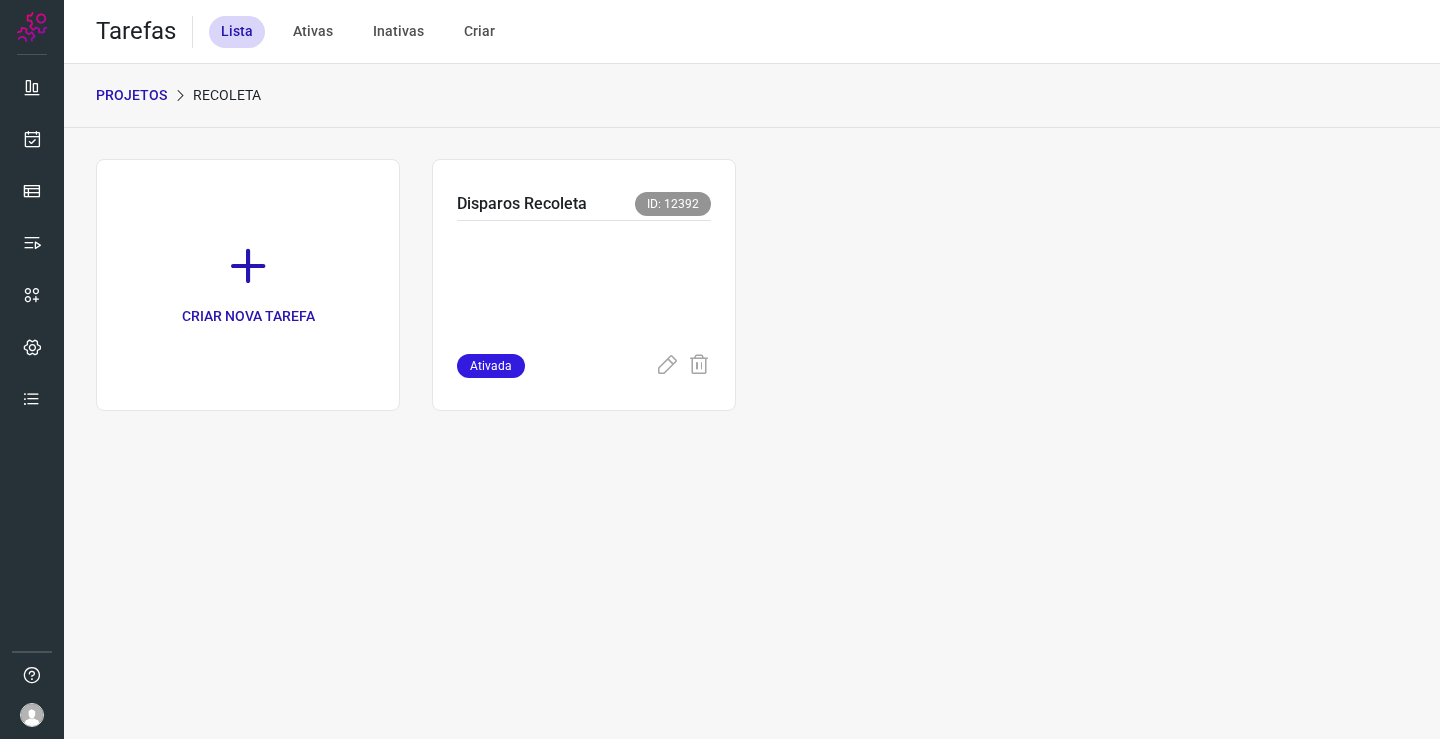 scroll, scrollTop: 0, scrollLeft: 0, axis: both 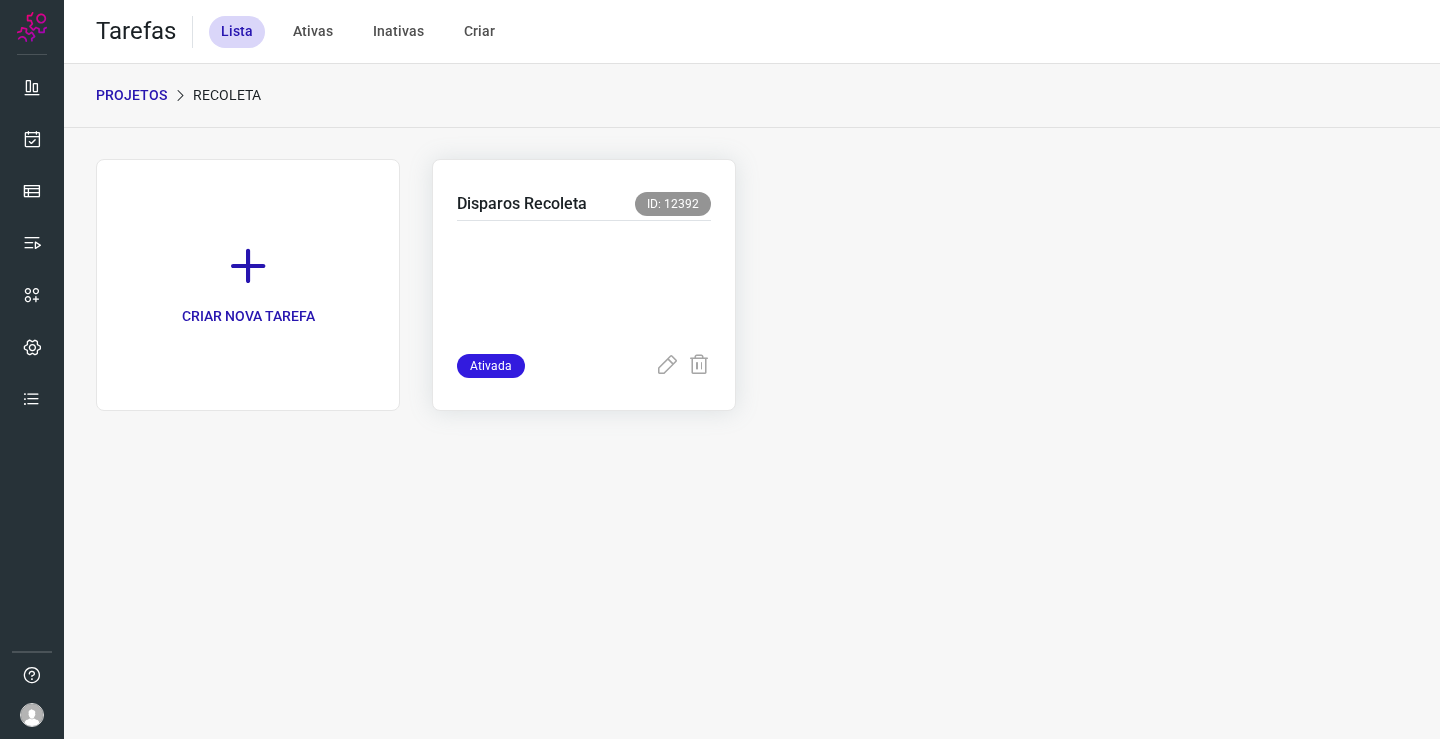 click at bounding box center [584, 283] 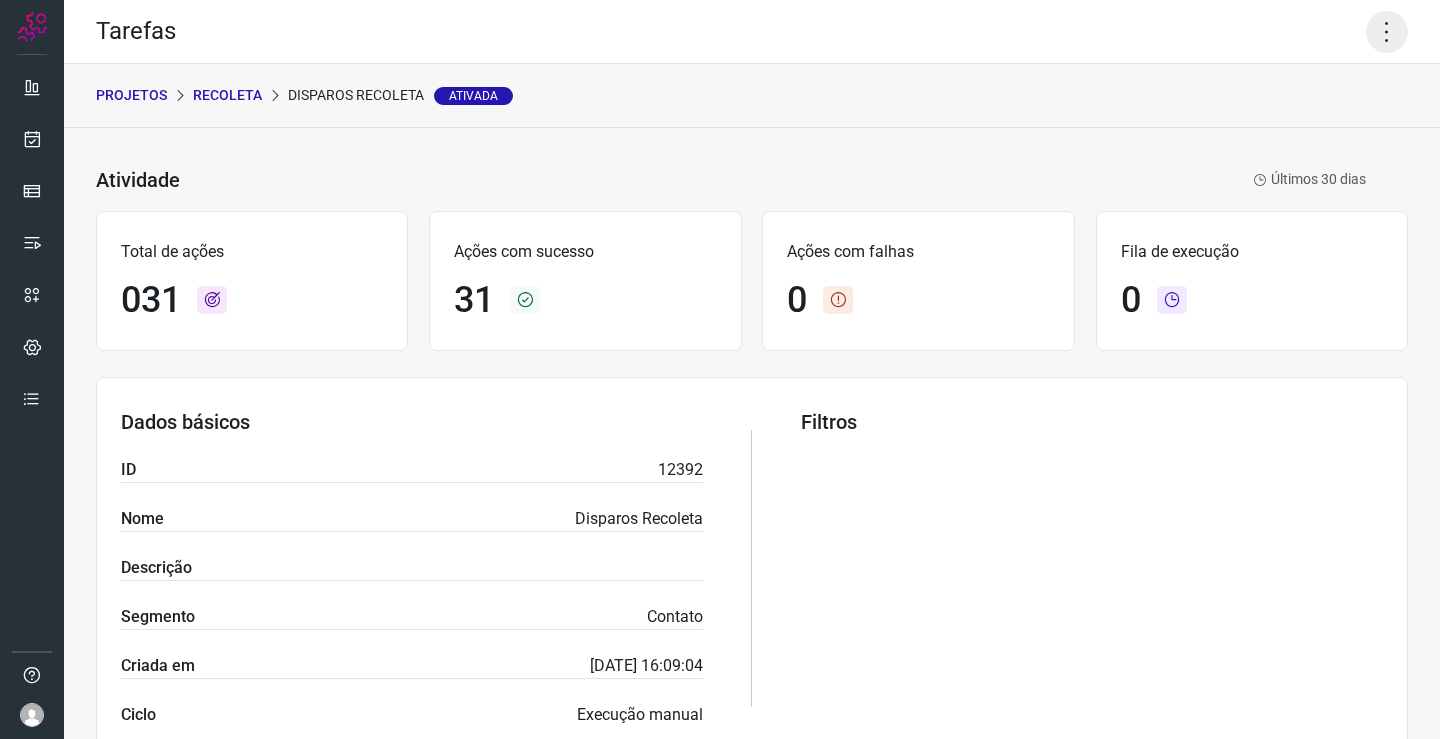 click 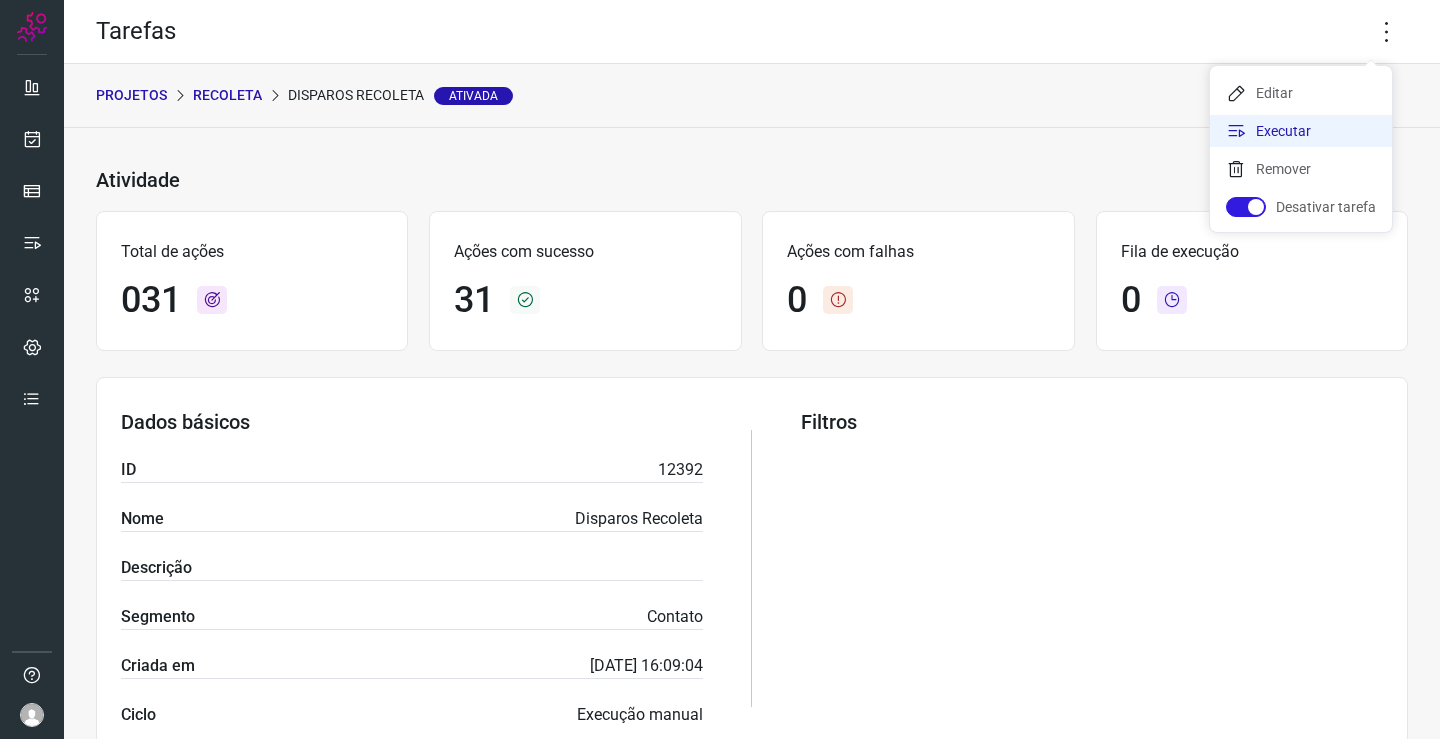 click on "Executar" 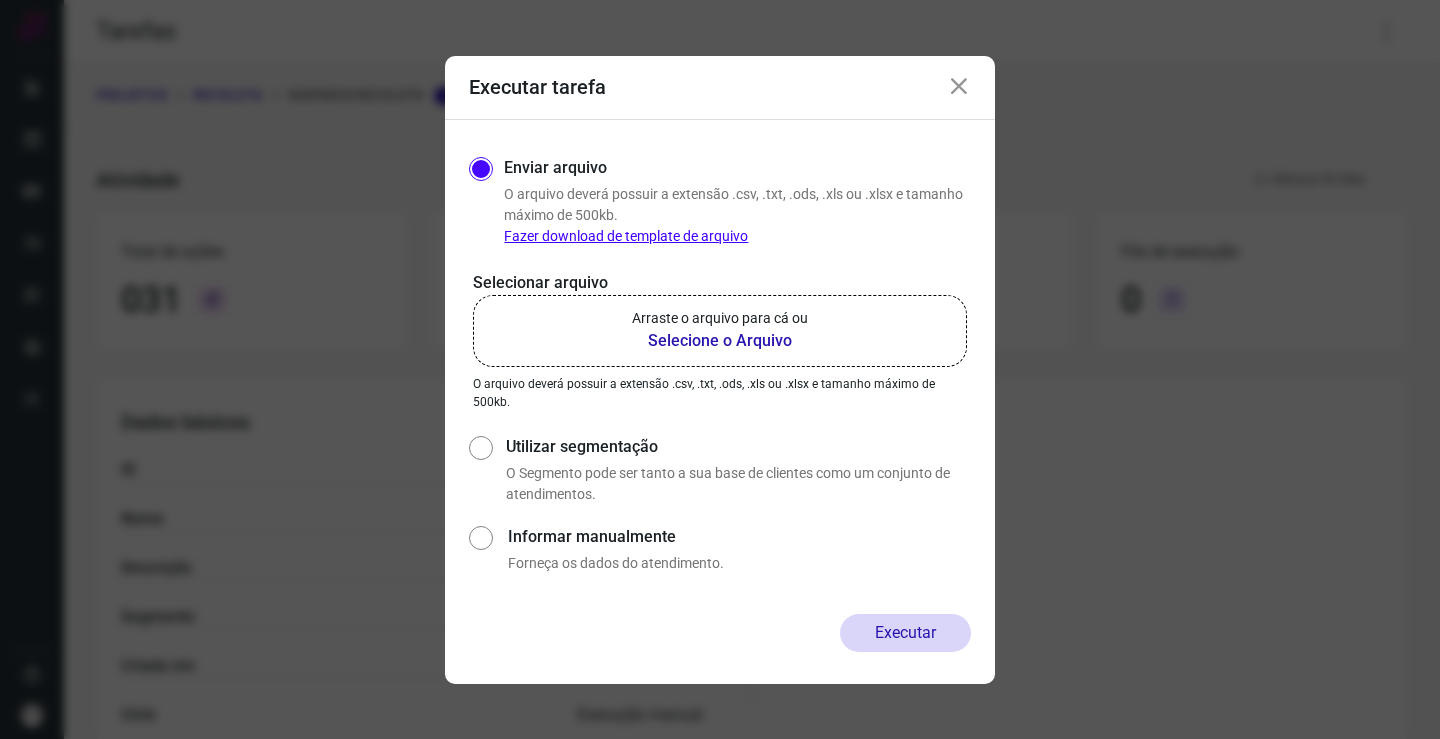 click on "Selecione o Arquivo" at bounding box center [720, 341] 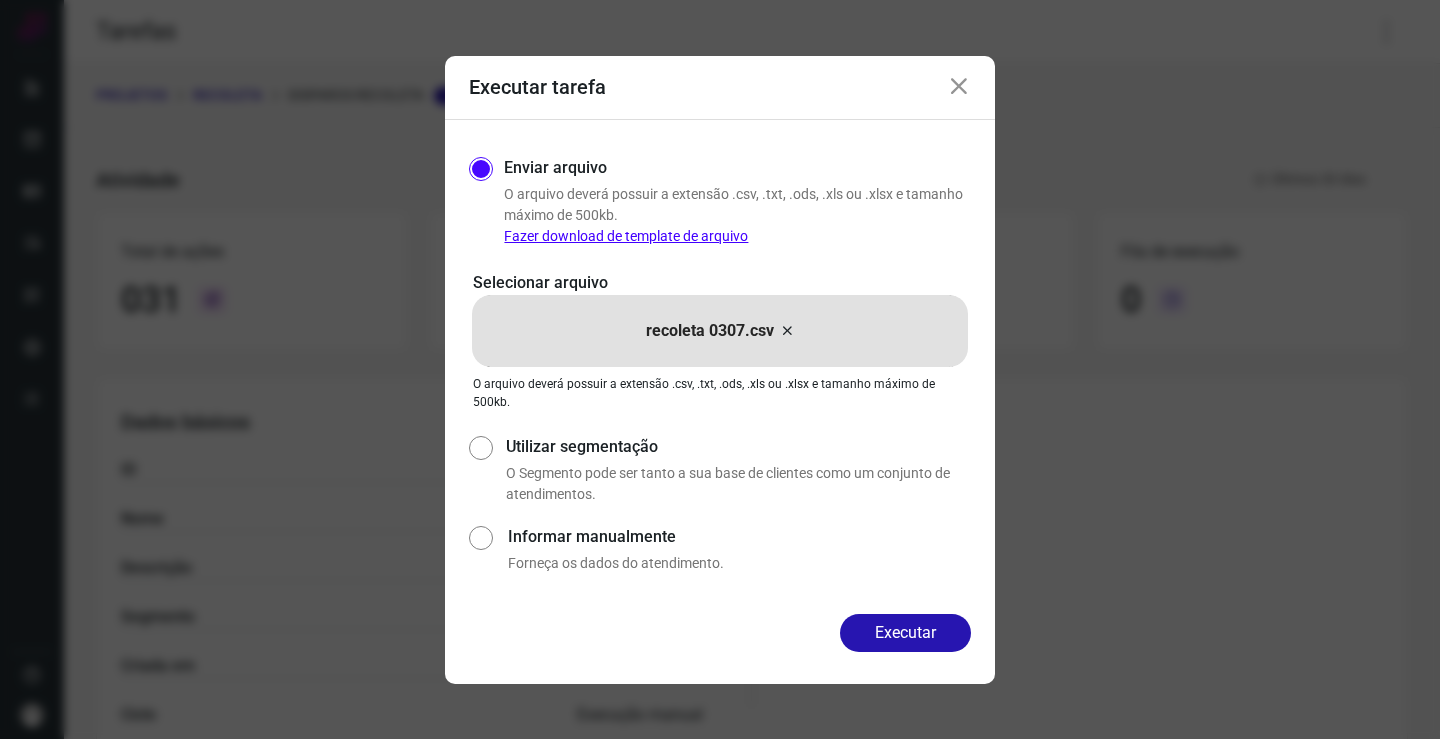 click on "Executar tarefa" at bounding box center (720, 88) 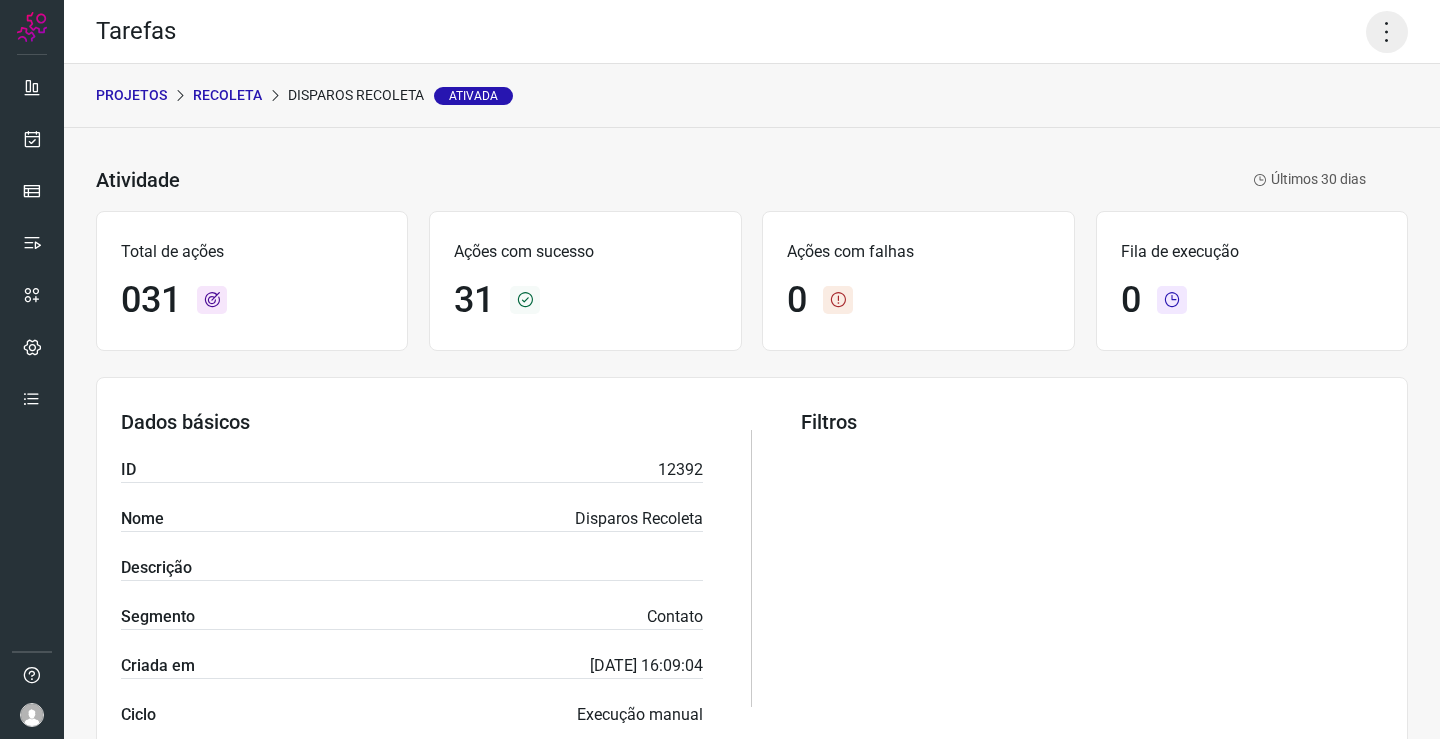 click 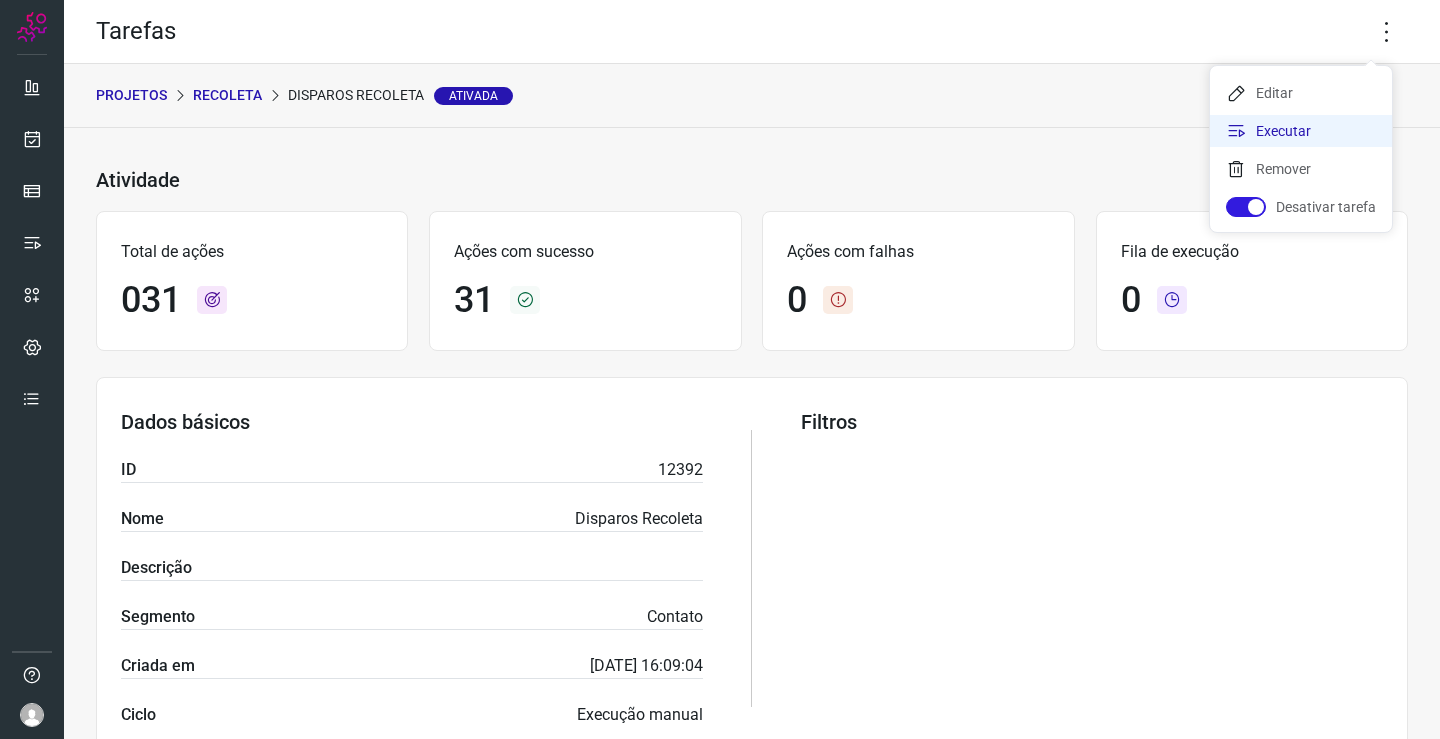 click on "Executar" 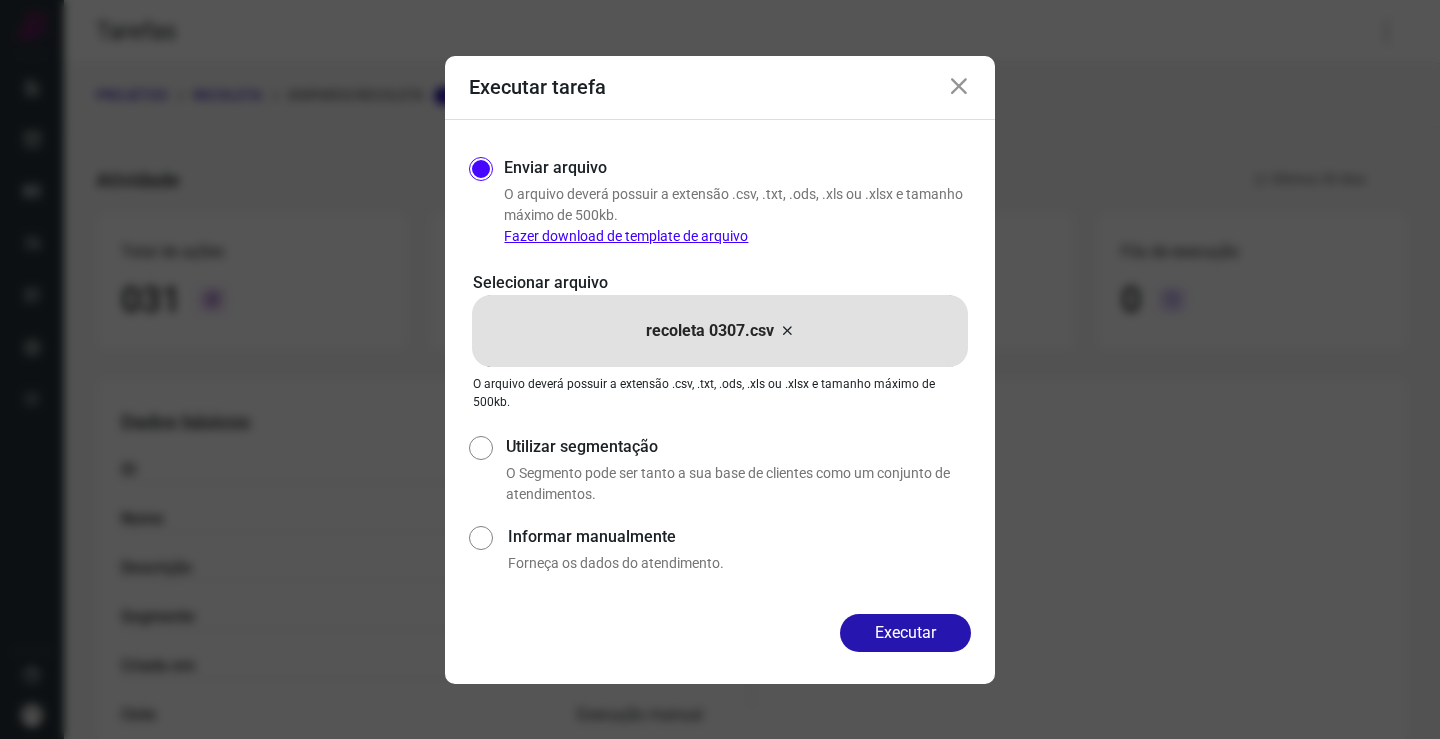 click on "Executar" at bounding box center (905, 633) 